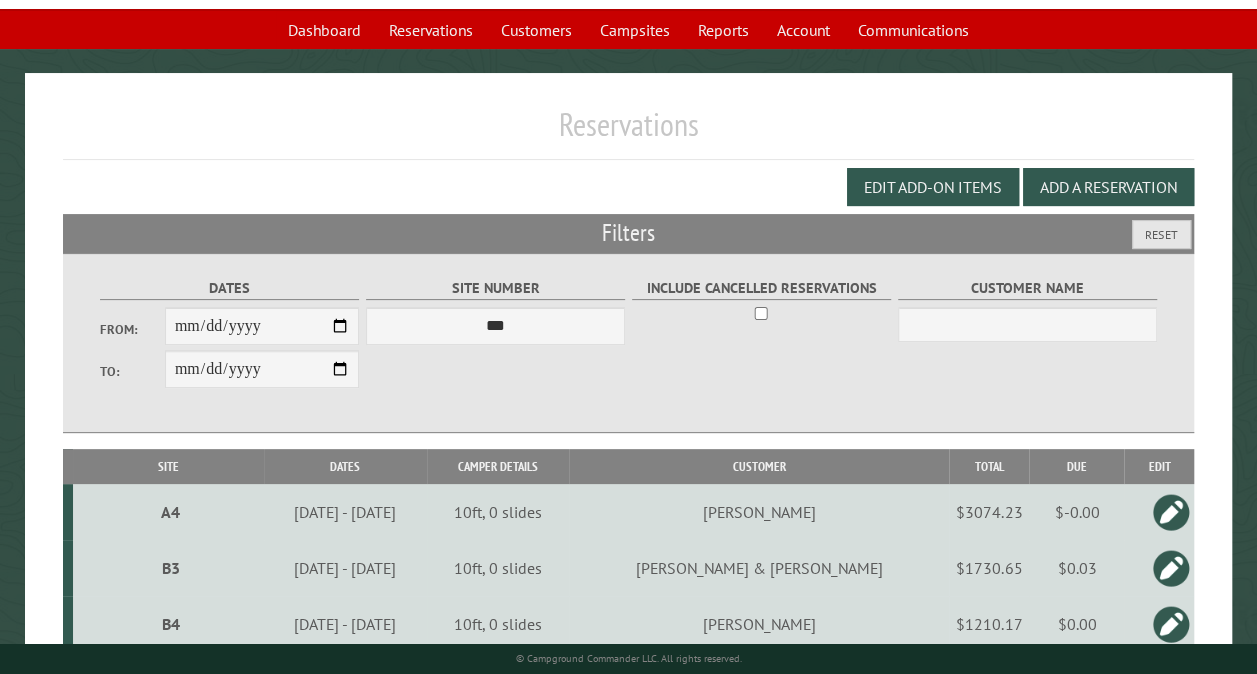 scroll, scrollTop: 0, scrollLeft: 0, axis: both 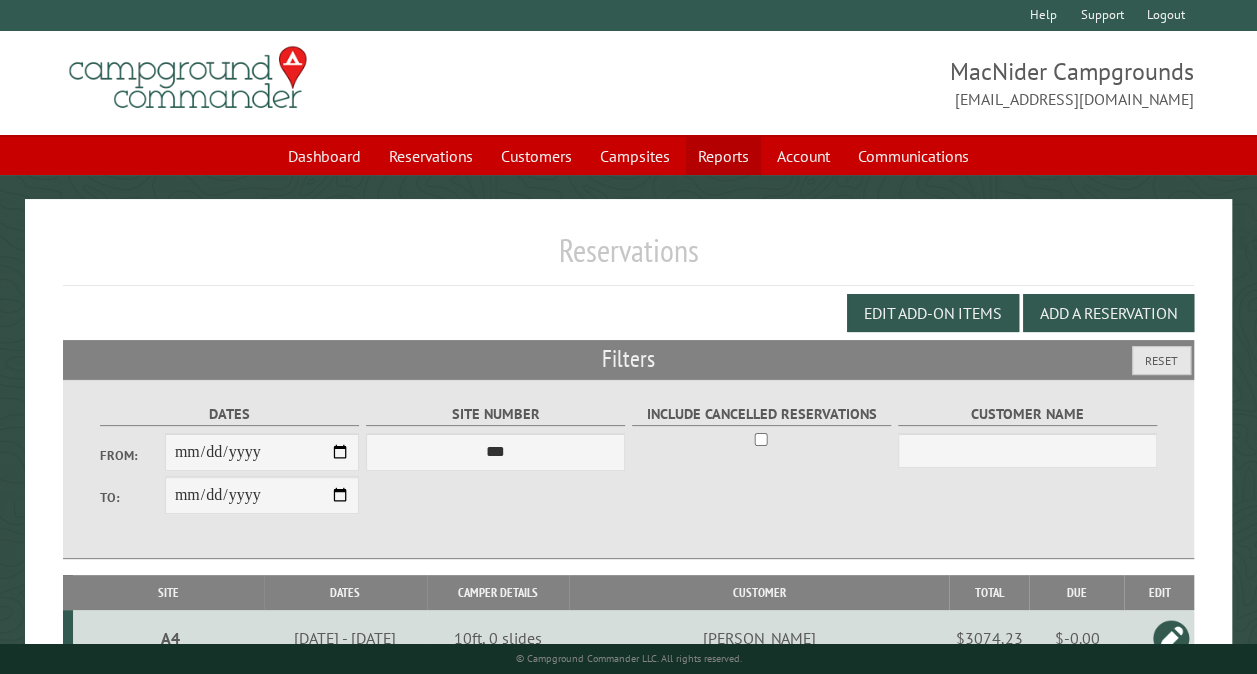 click on "Reports" at bounding box center [723, 156] 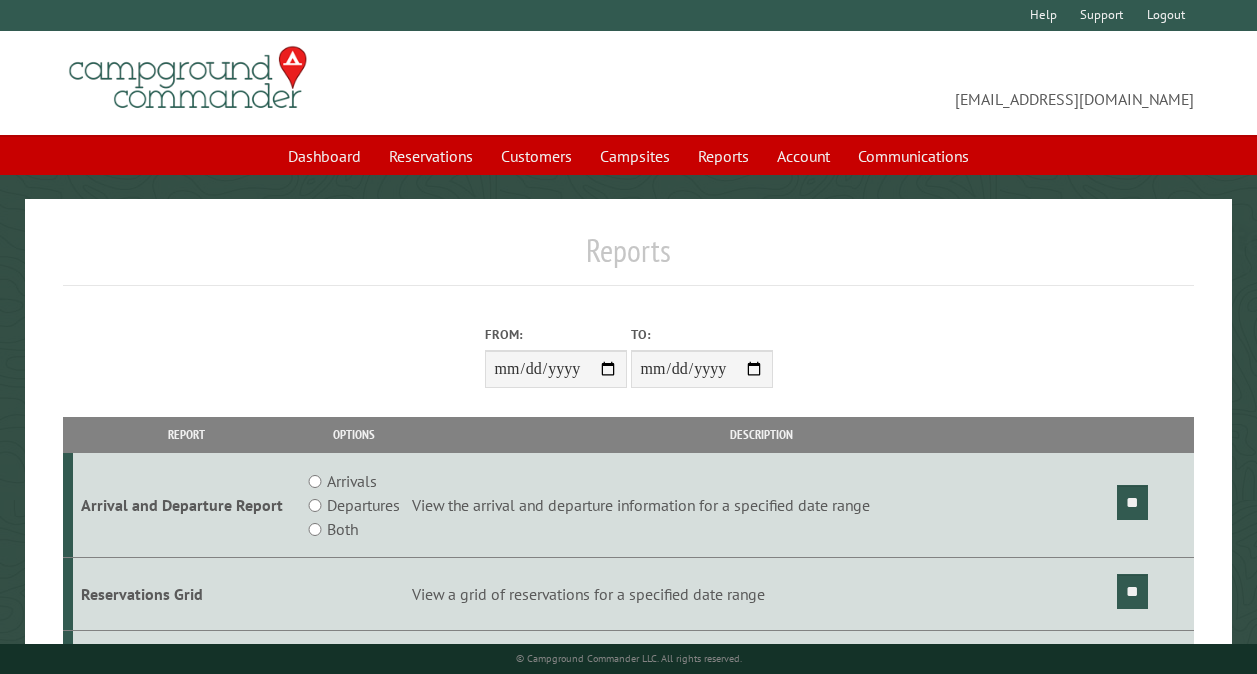 scroll, scrollTop: 0, scrollLeft: 0, axis: both 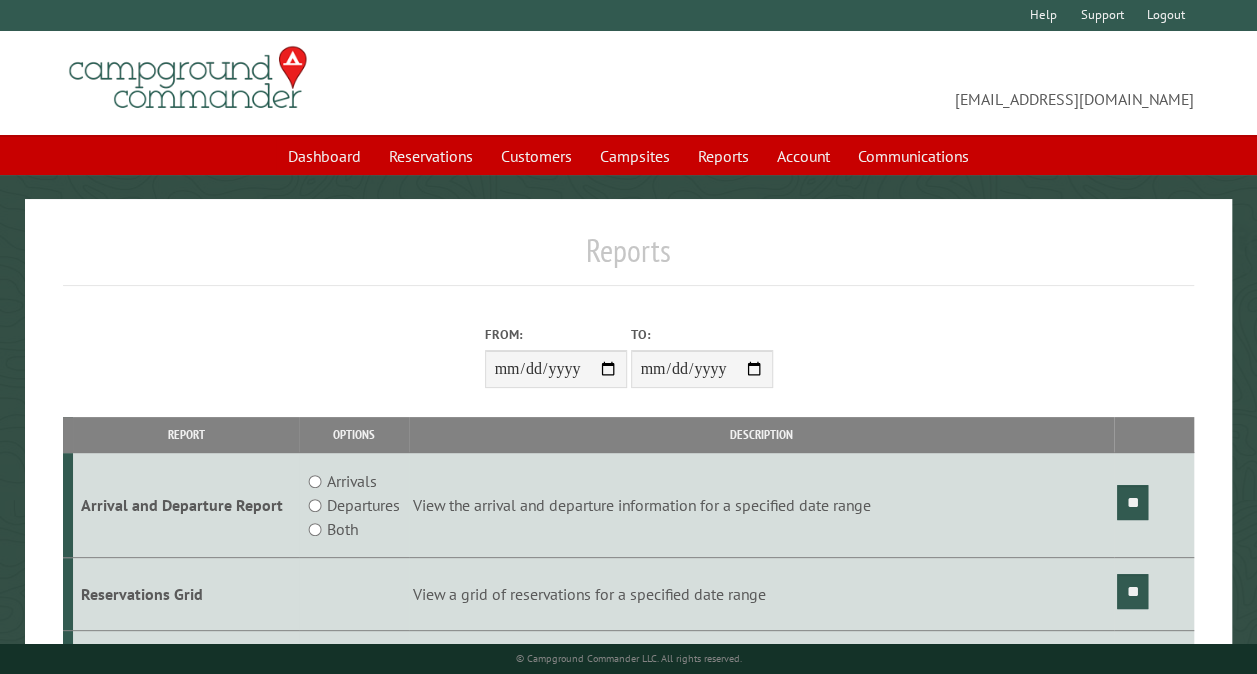 click on "From:" at bounding box center (556, 369) 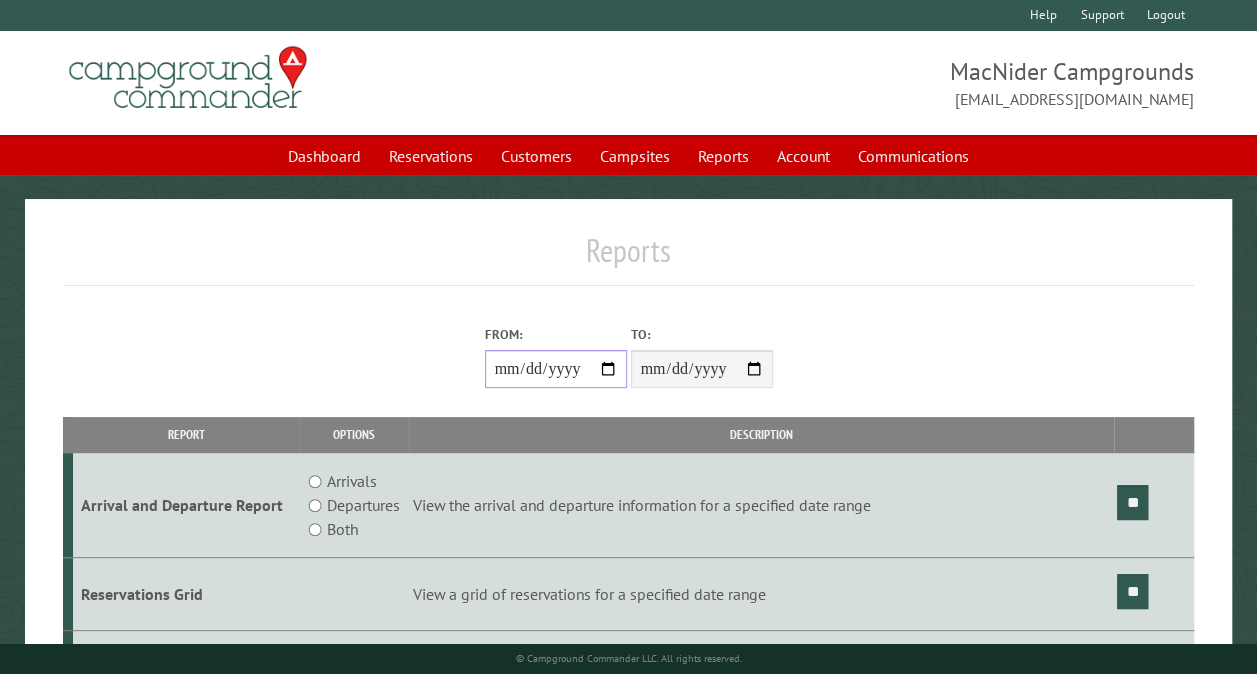 type on "**********" 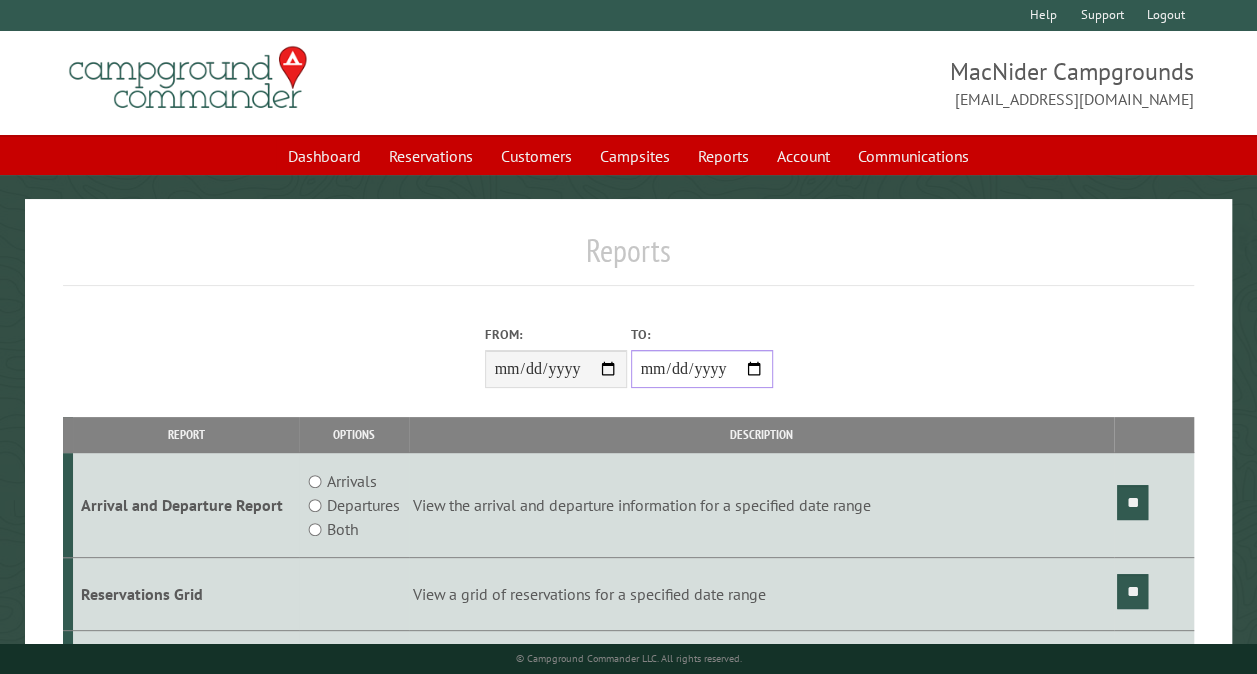 click on "**********" at bounding box center (702, 369) 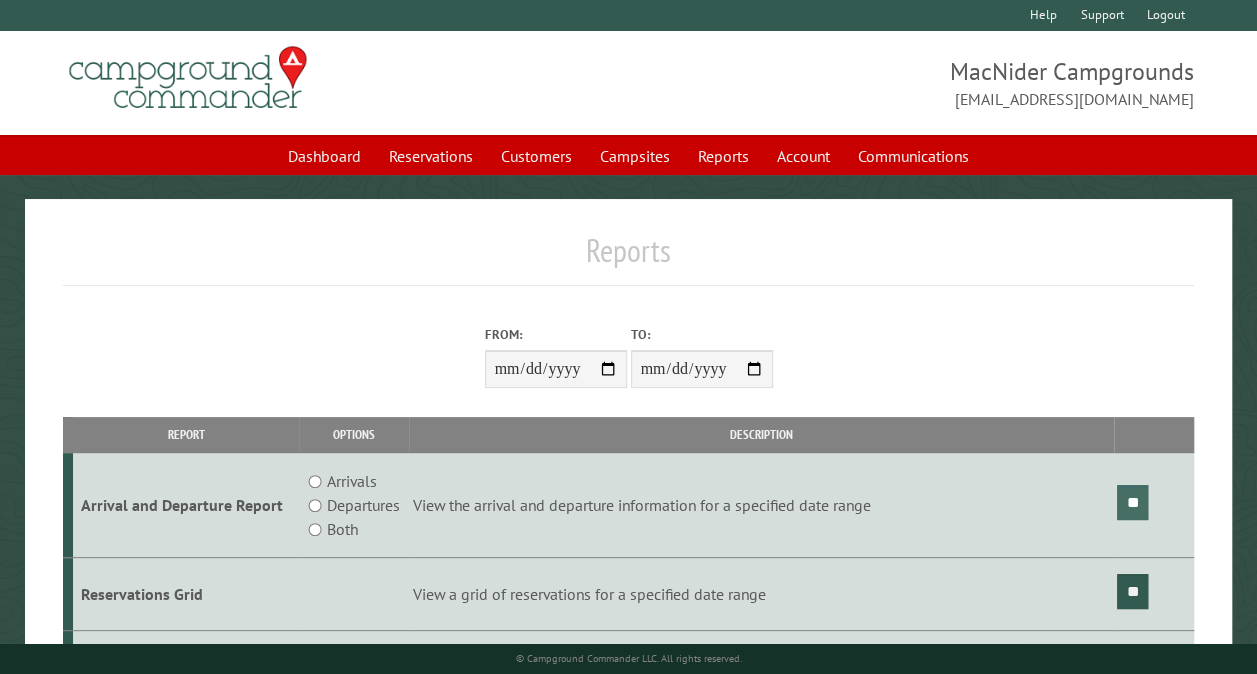 click on "**" at bounding box center [1132, 502] 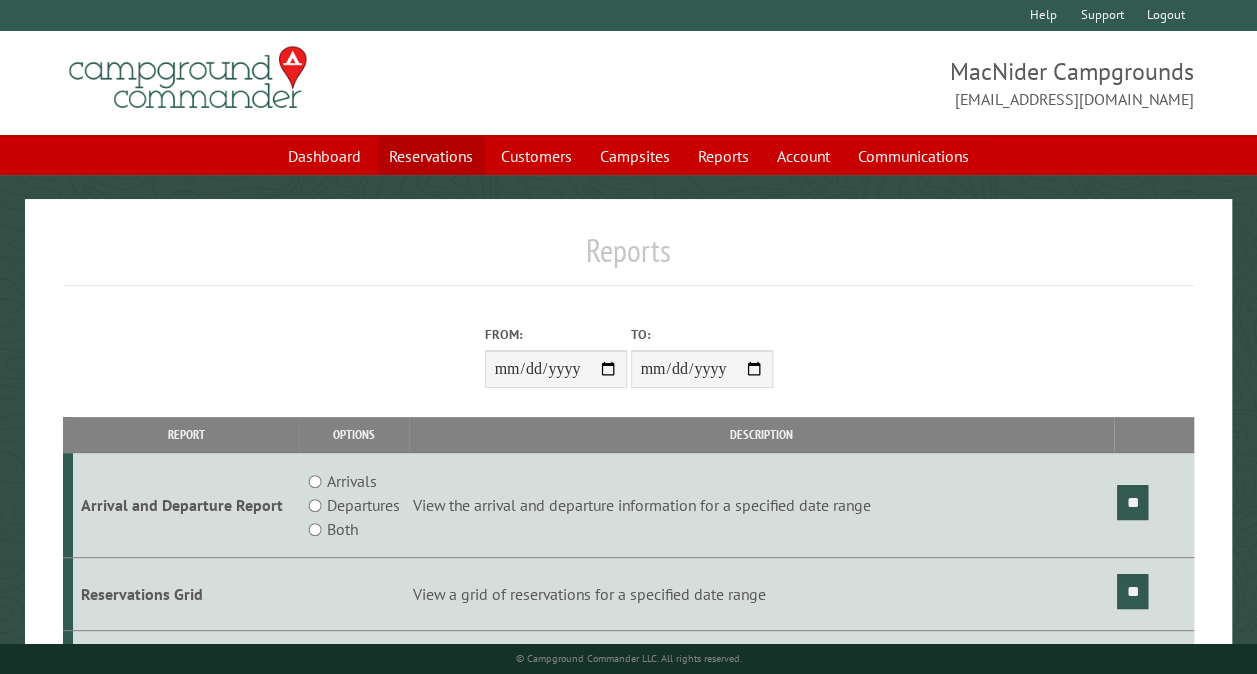 click on "Reservations" at bounding box center (431, 156) 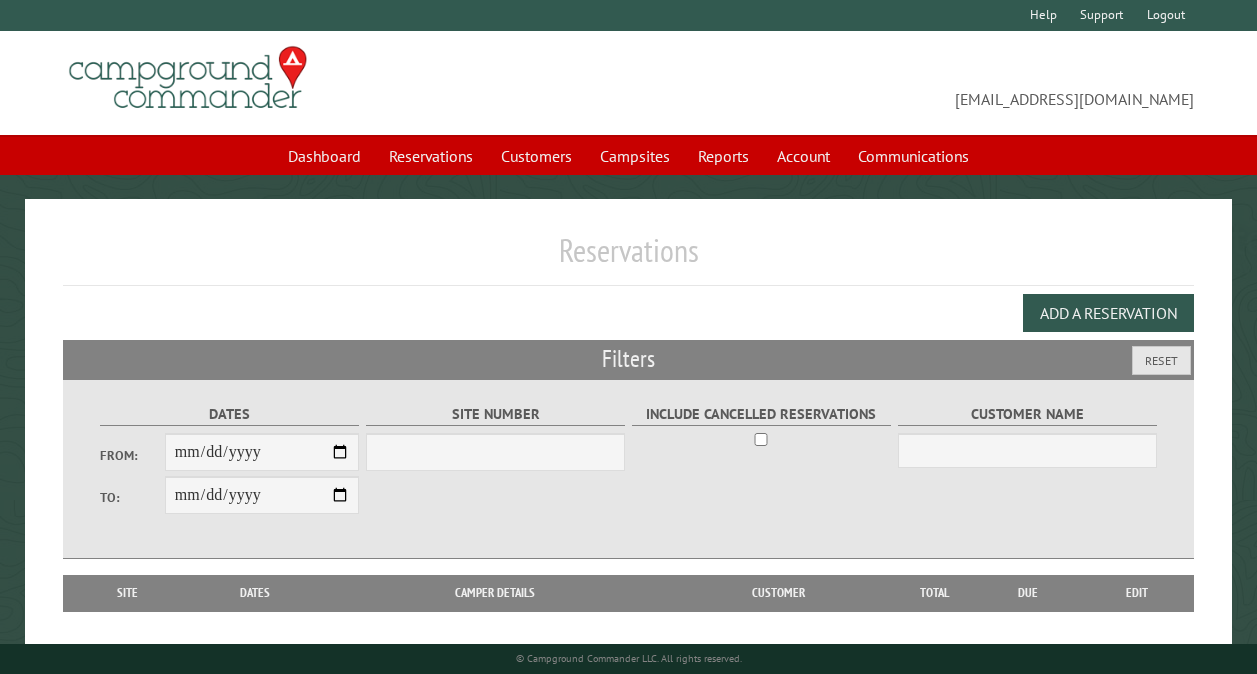 scroll, scrollTop: 0, scrollLeft: 0, axis: both 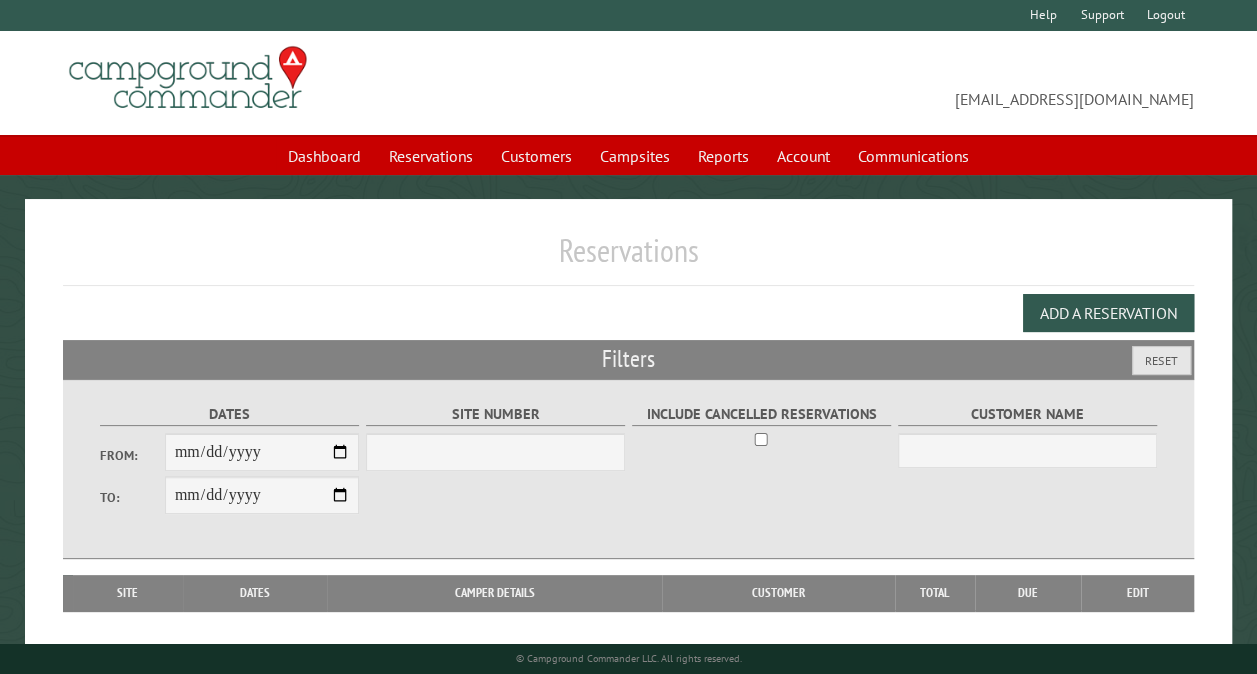 select on "***" 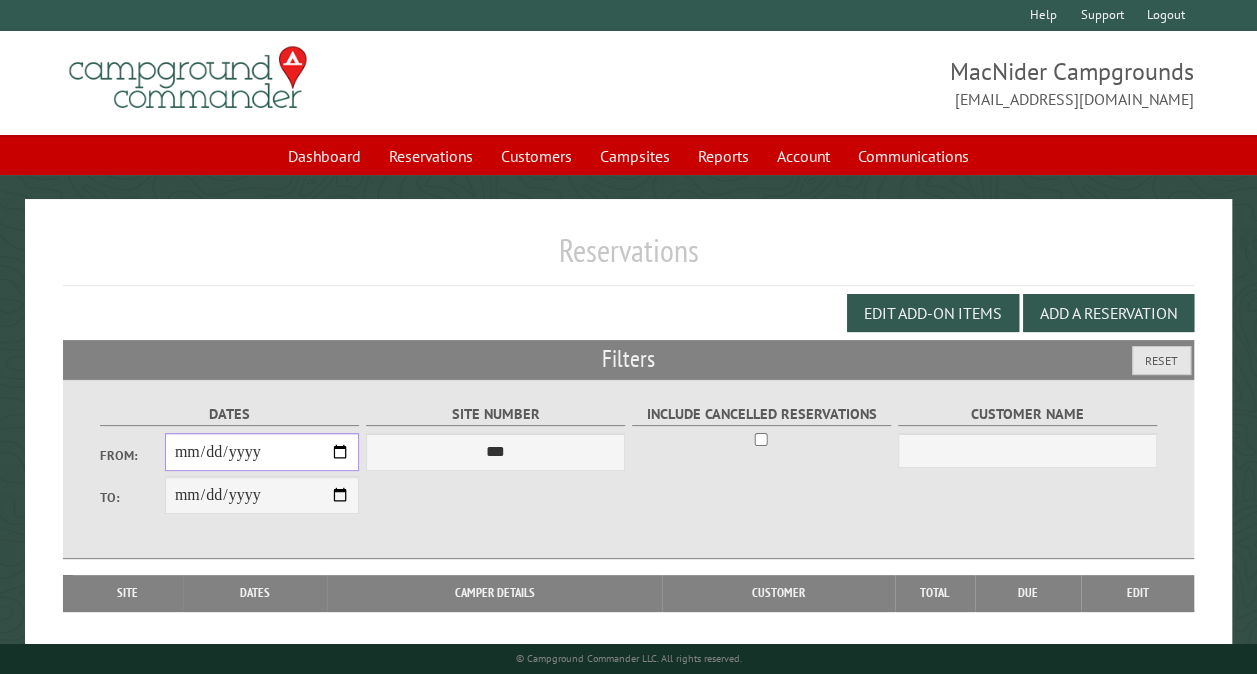 click on "From:" at bounding box center (262, 452) 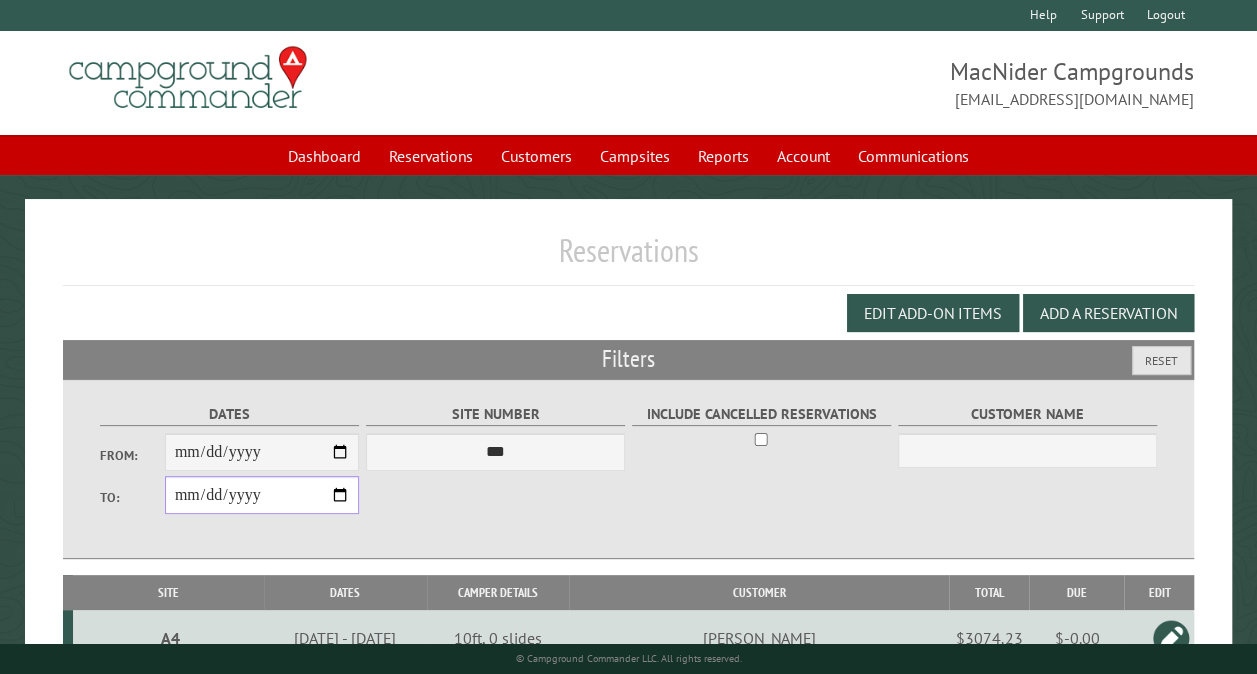 click on "**********" at bounding box center [262, 495] 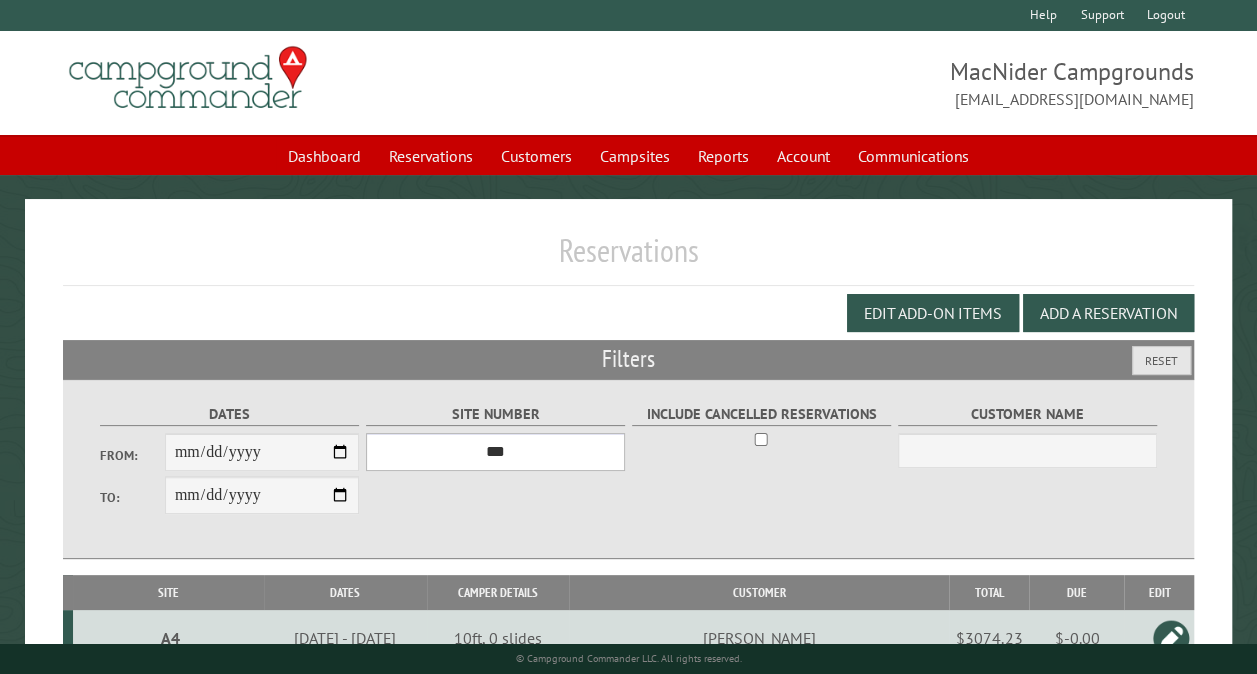click on "*** ** ** ** ** ** ** ** ** ** *** *** *** *** ** ** ** ** ** ** ** ** ** *** *** ** ** ** ** ** ** ********* ** ** ** ** ** ** ** ** ** *** *** *** *** *** *** ** ** ** ** ** ** ** ** ** *** *** *** *** *** *** ** ** ** ** ** ** ** ** ** ** ** ** ** ** ** ** ** ** ** ** ** ** ** ** *** *** *** *** *** ***" at bounding box center (495, 452) 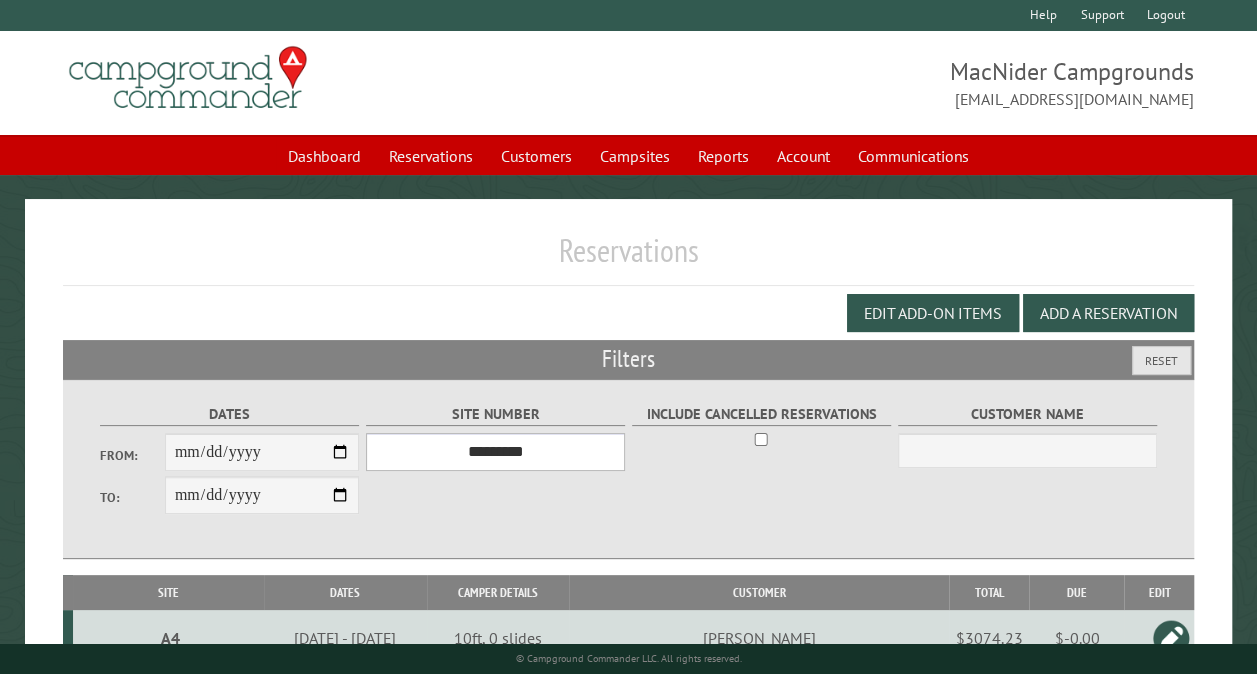 click on "*** ** ** ** ** ** ** ** ** ** *** *** *** *** ** ** ** ** ** ** ** ** ** *** *** ** ** ** ** ** ** ********* ** ** ** ** ** ** ** ** ** *** *** *** *** *** *** ** ** ** ** ** ** ** ** ** *** *** *** *** *** *** ** ** ** ** ** ** ** ** ** ** ** ** ** ** ** ** ** ** ** ** ** ** ** ** *** *** *** *** *** ***" at bounding box center (495, 452) 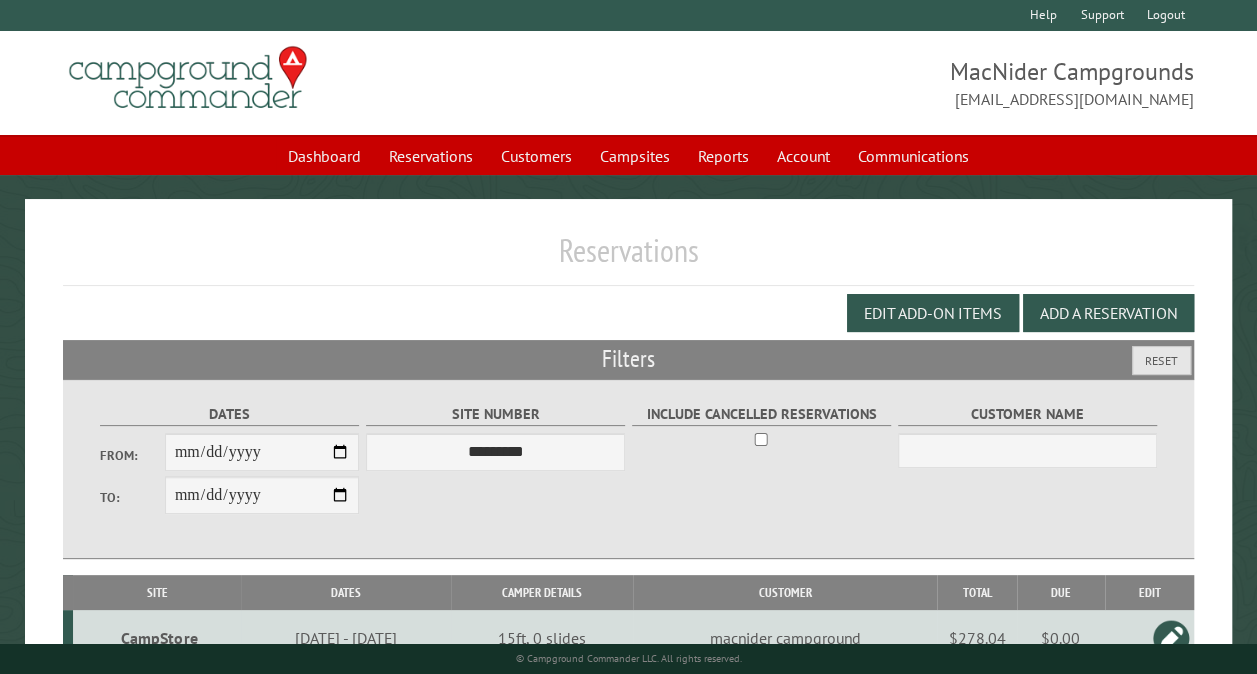 click on "CampStore" at bounding box center (159, 638) 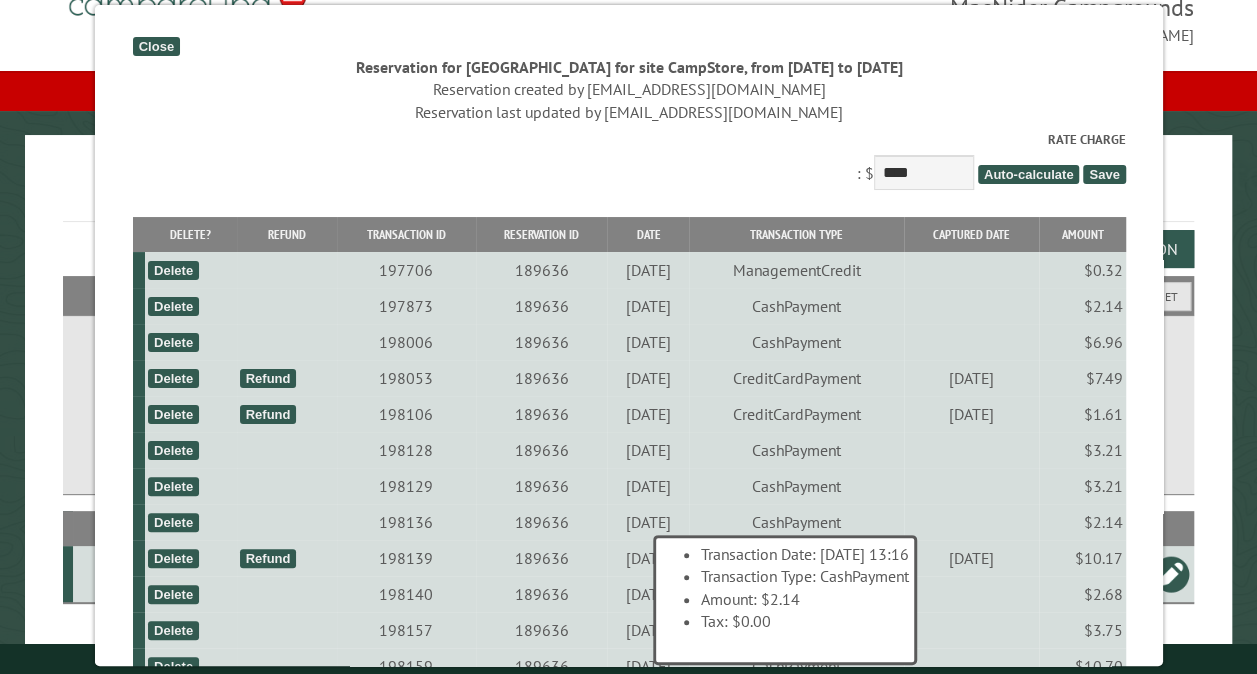 scroll, scrollTop: 112, scrollLeft: 0, axis: vertical 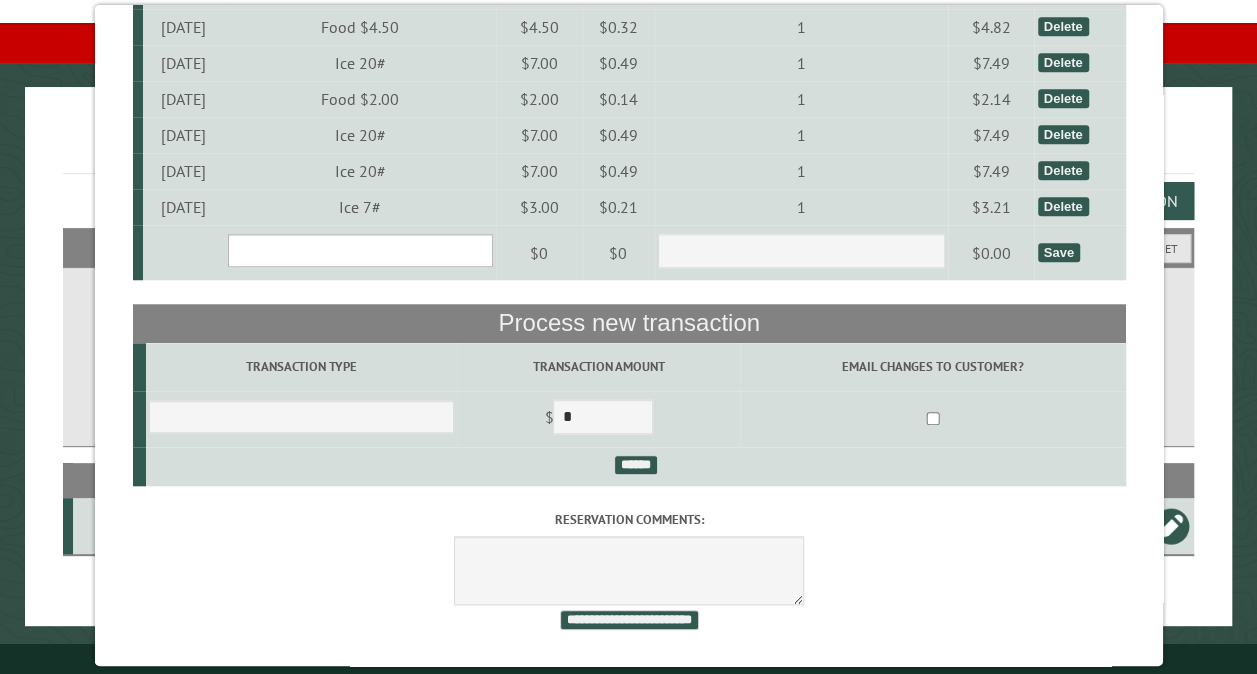 click on "**********" at bounding box center [359, 250] 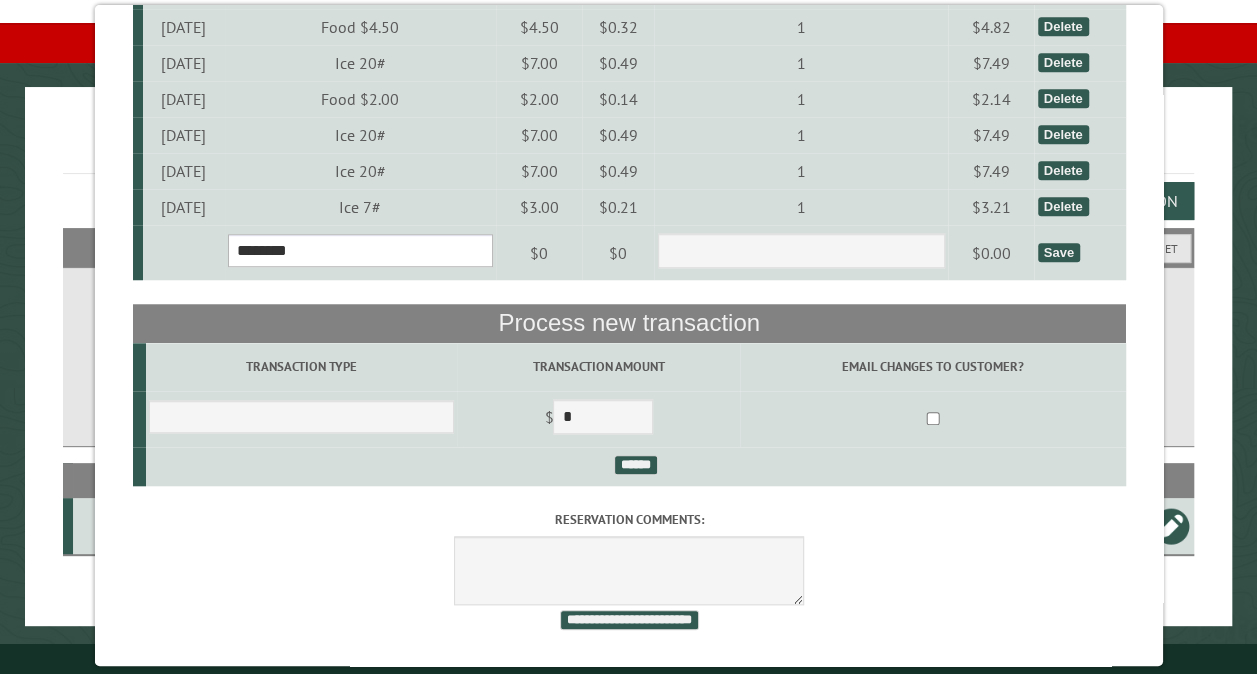 click on "**********" at bounding box center [359, 250] 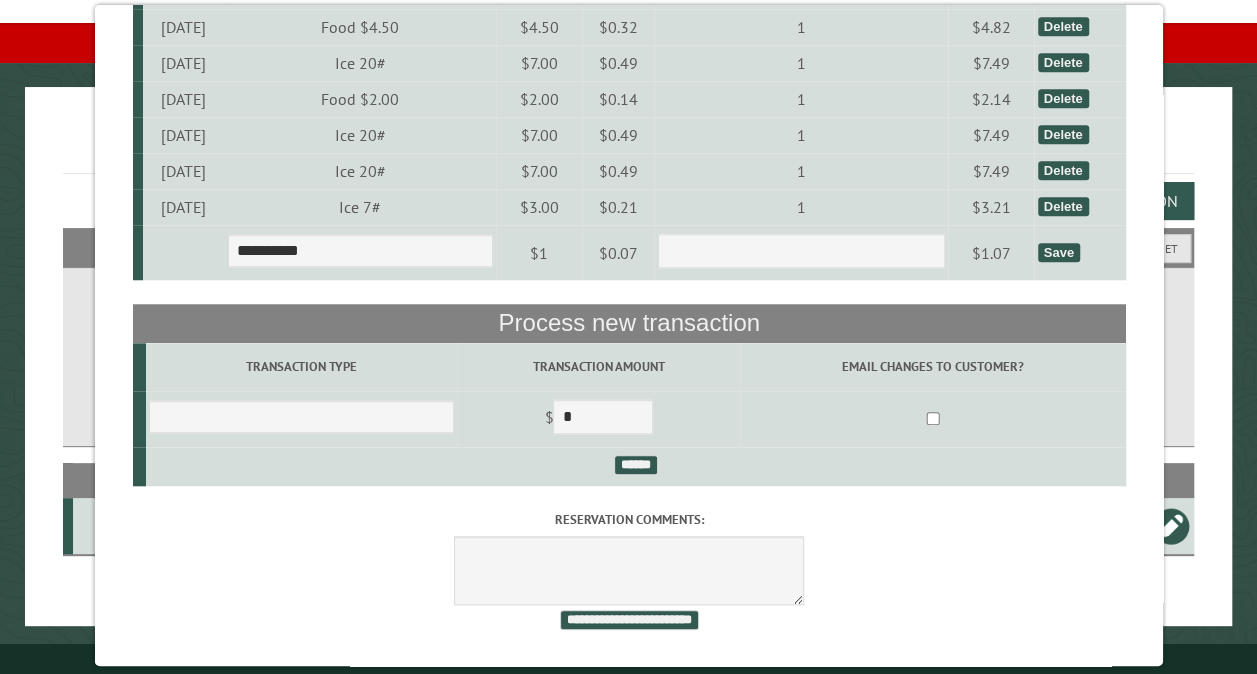 click on "Save" at bounding box center [1058, 252] 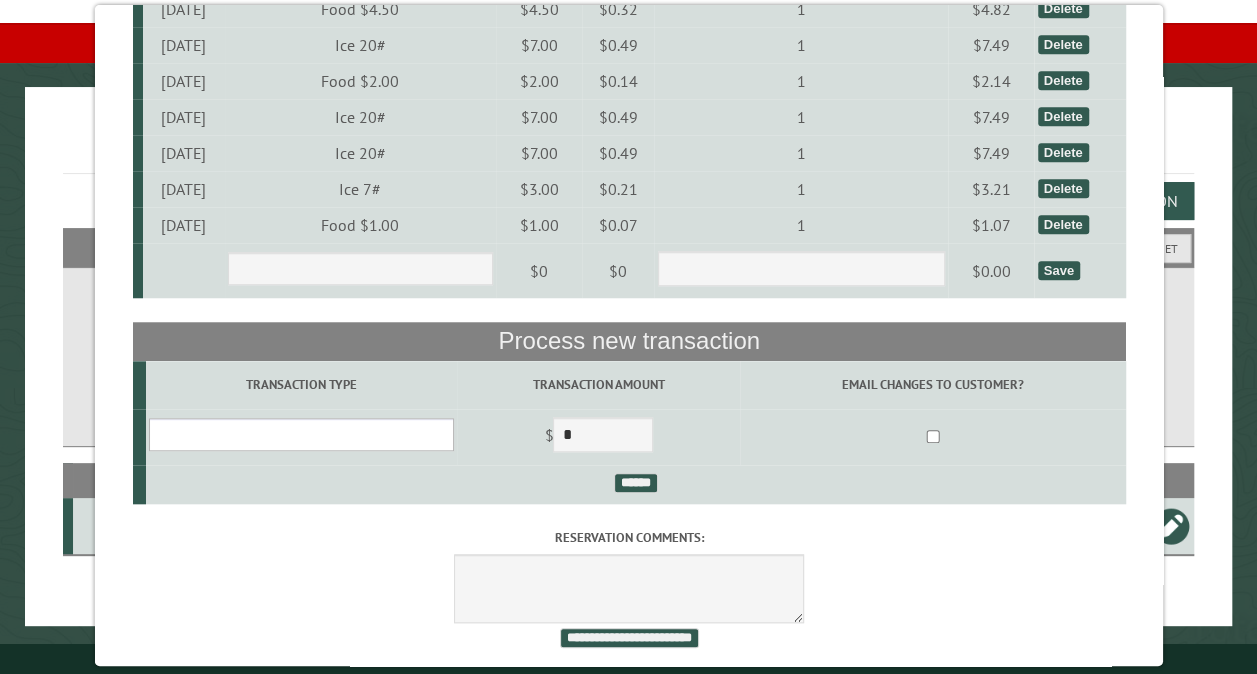 click on "**********" at bounding box center [300, 434] 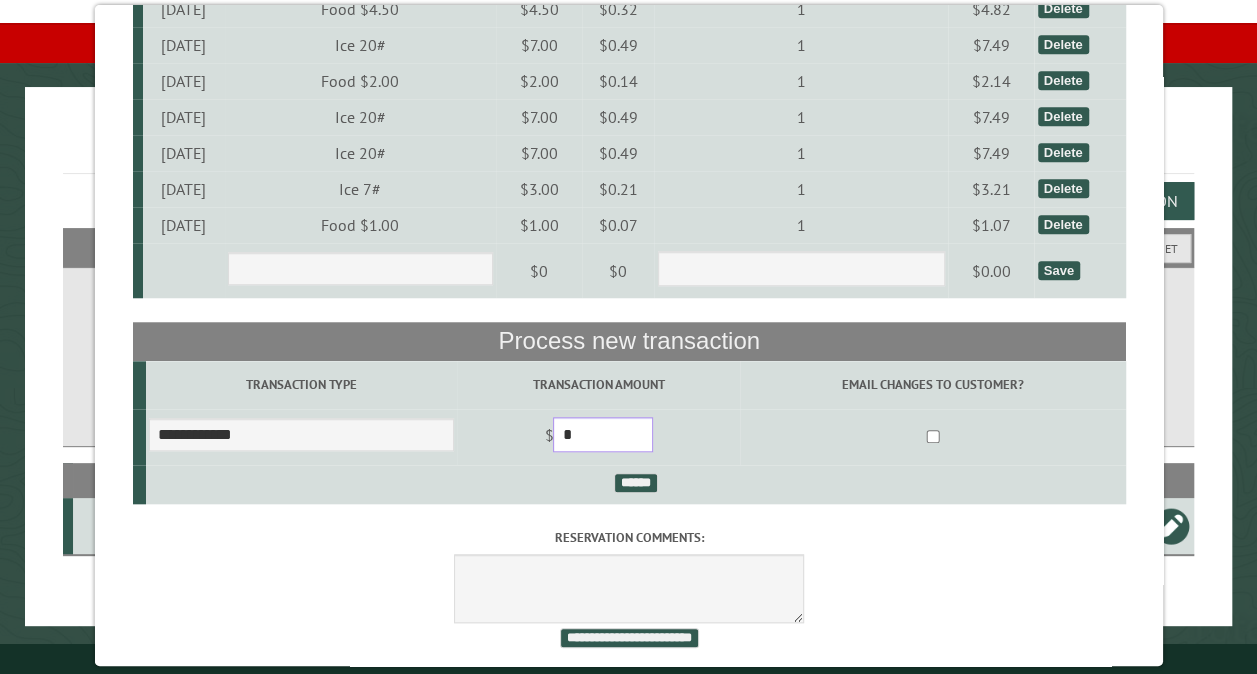 click on "*" at bounding box center [603, 434] 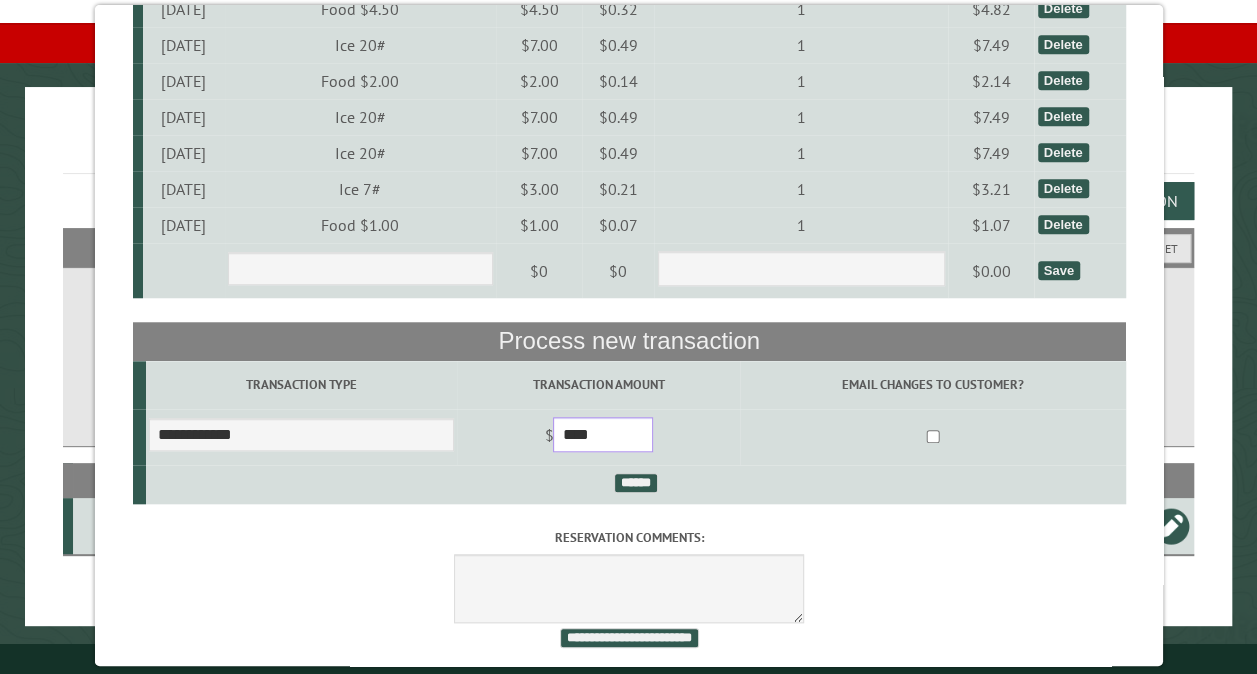 type on "****" 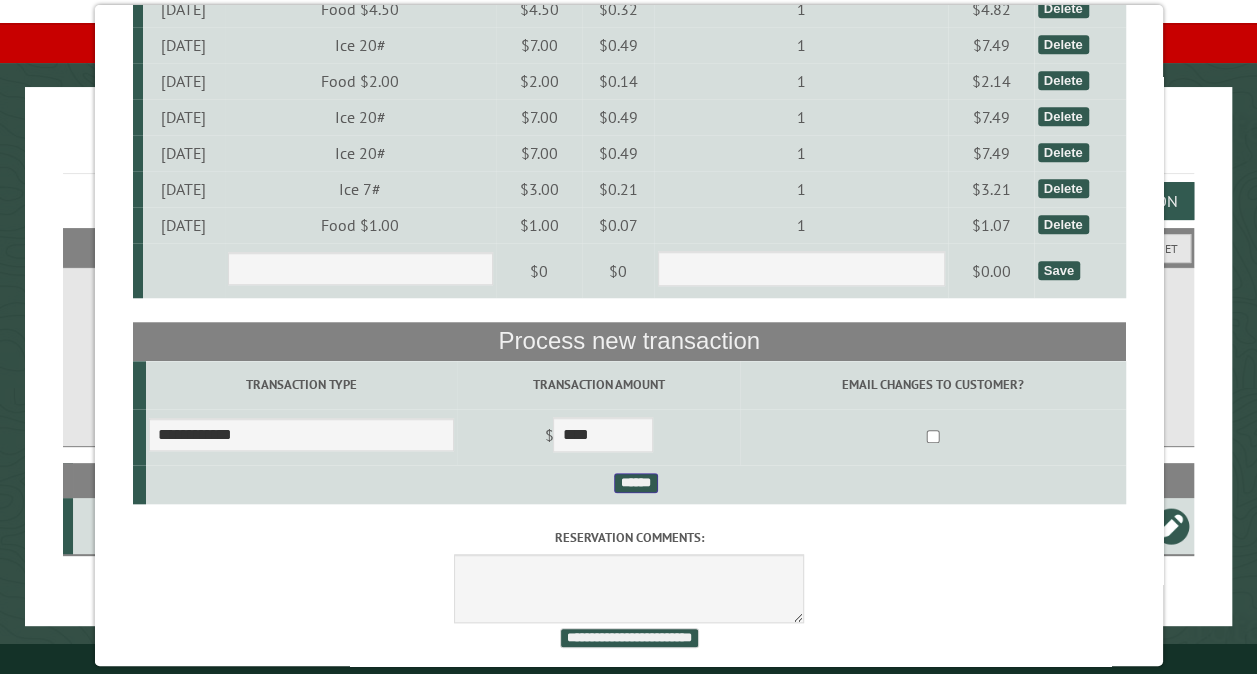 click on "******" at bounding box center (635, 483) 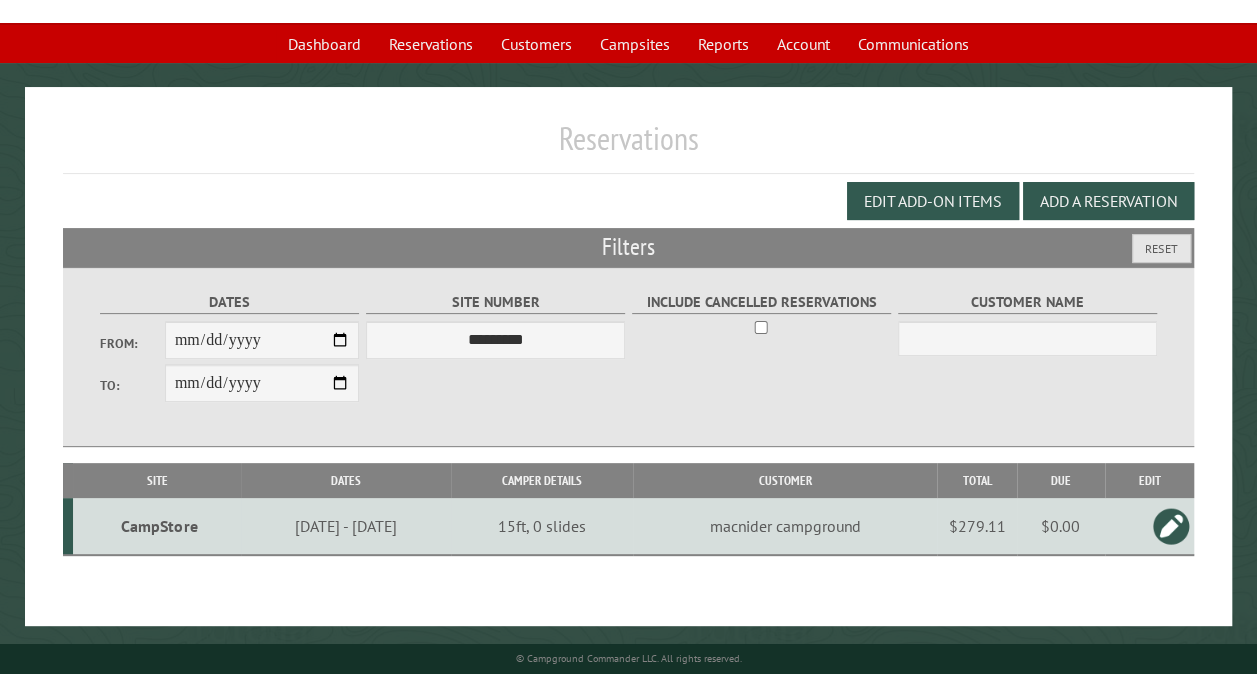 click on "**********" at bounding box center (628, 356) 